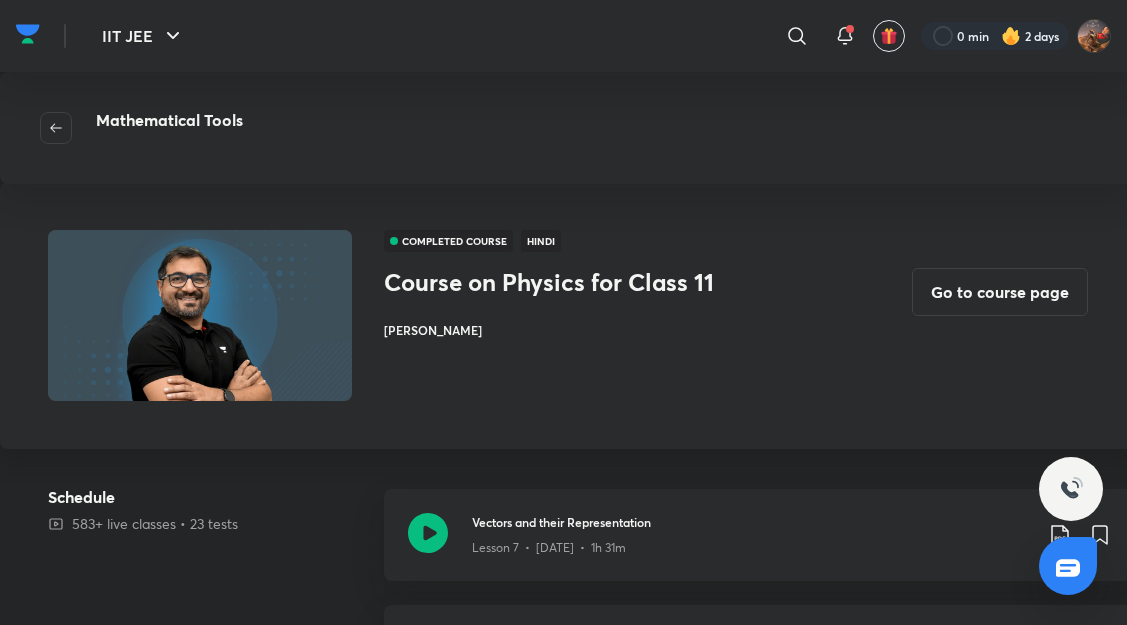 scroll, scrollTop: 0, scrollLeft: 0, axis: both 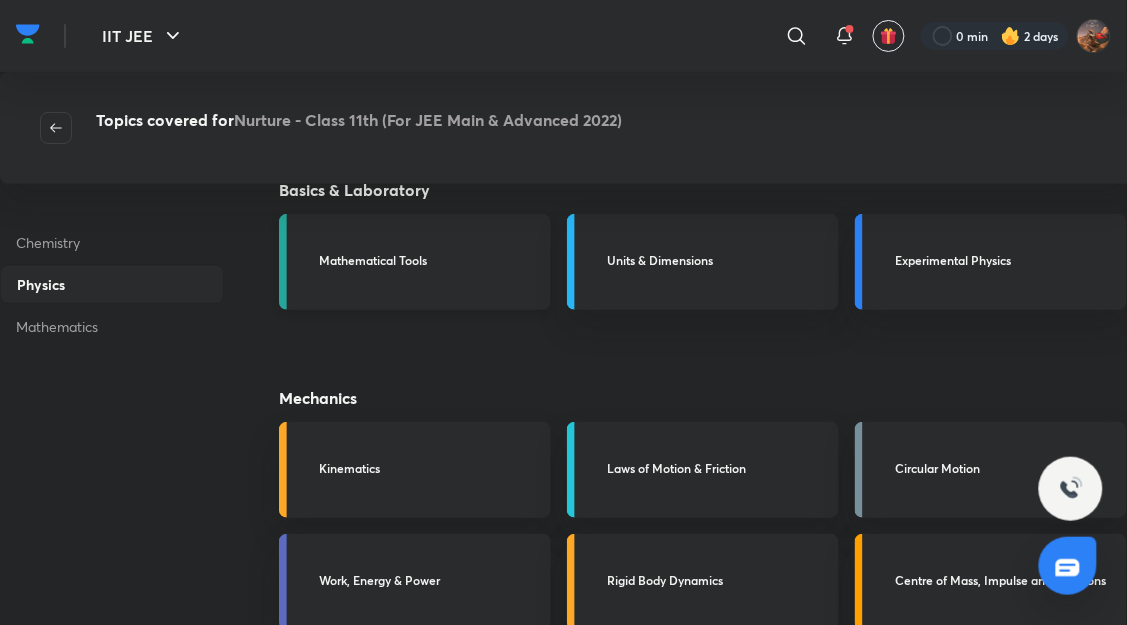 click on "Mathematical Tools" at bounding box center [429, 260] 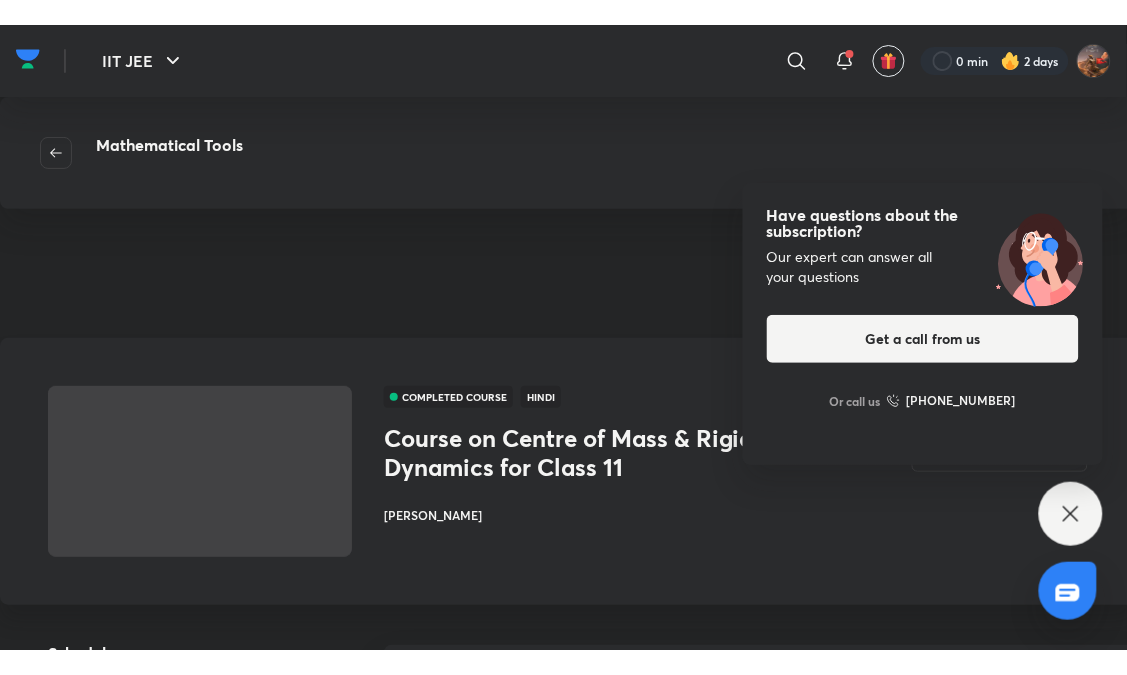 scroll, scrollTop: 1333, scrollLeft: 0, axis: vertical 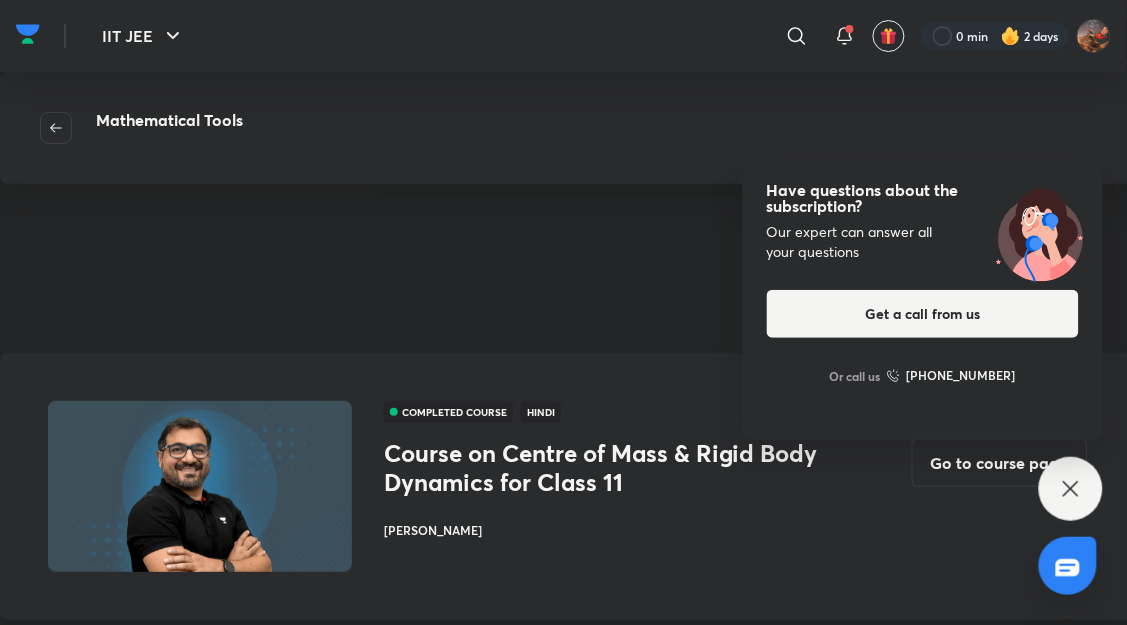 click on "Have questions about the subscription? Our expert can answer all your questions Get a call from us Or call us +91 8585858585" at bounding box center (1071, 489) 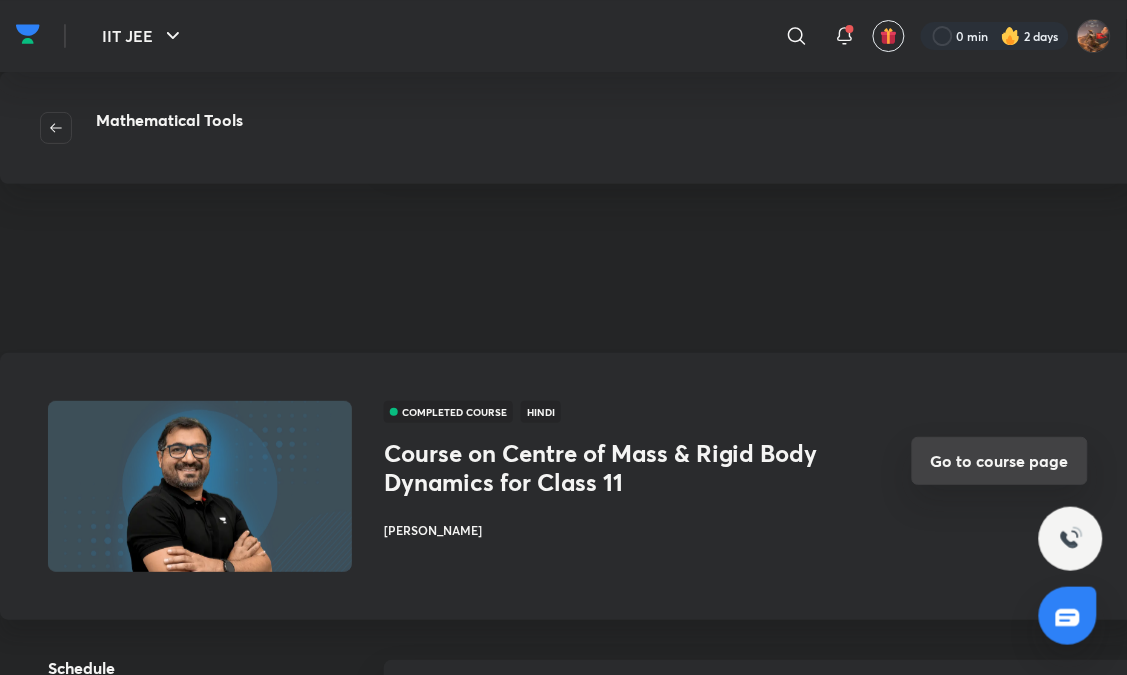 click on "Go to course page" at bounding box center (1000, 461) 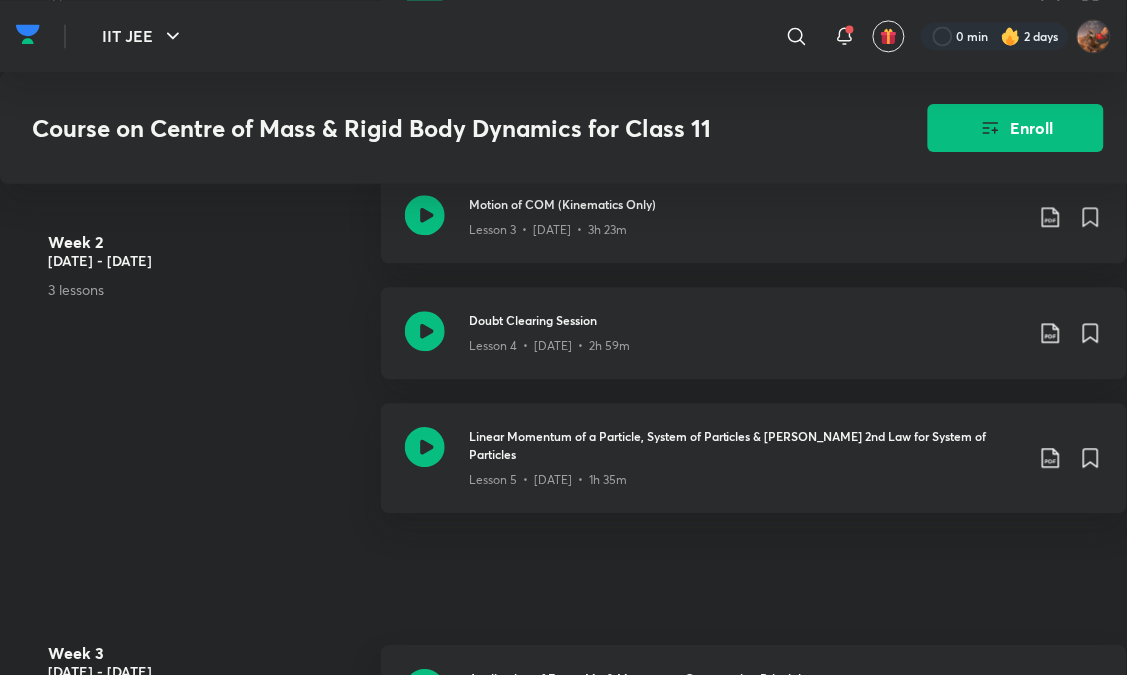 scroll, scrollTop: 888, scrollLeft: 0, axis: vertical 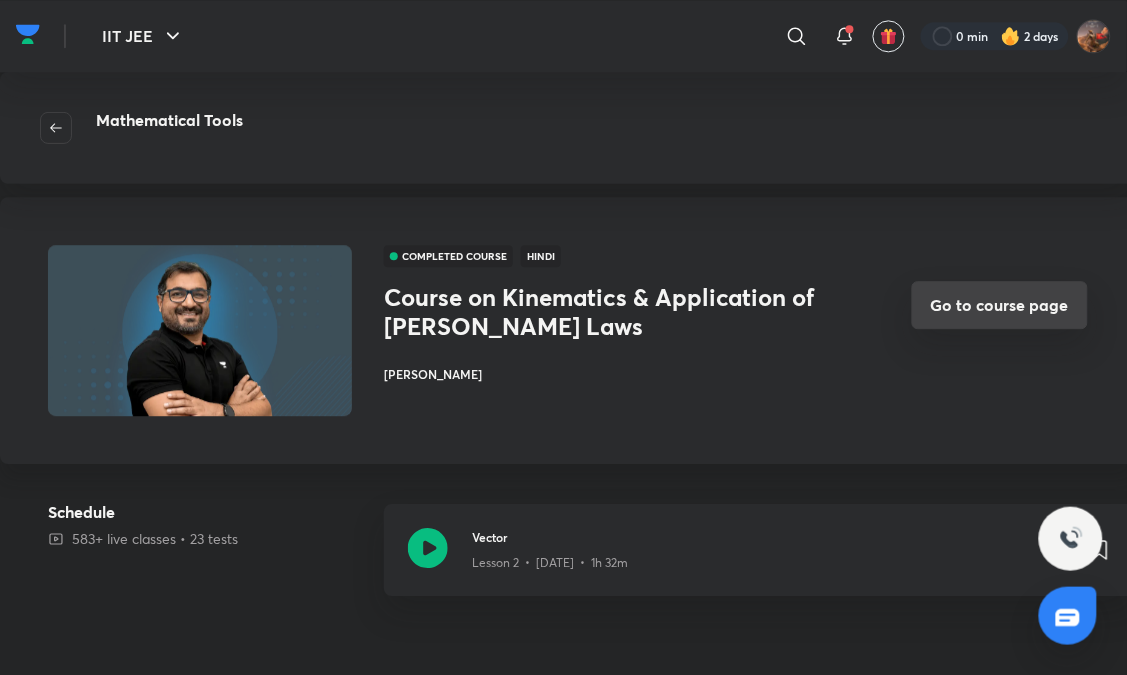 click on "Go to course page" at bounding box center [1000, 305] 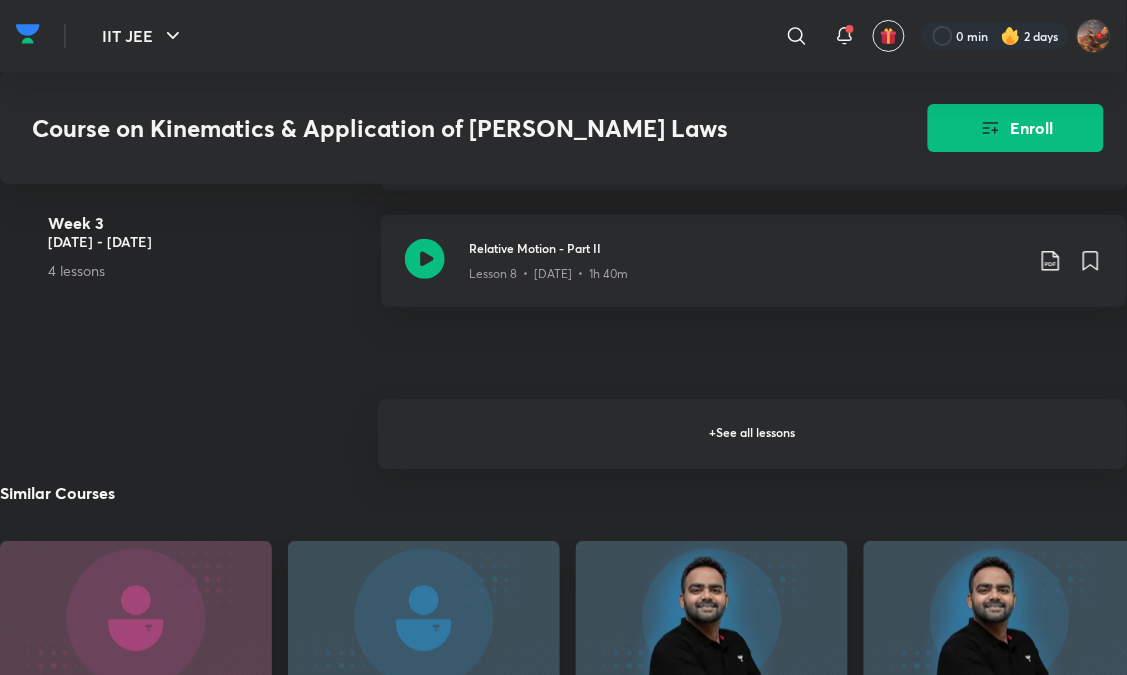 scroll, scrollTop: 1555, scrollLeft: 0, axis: vertical 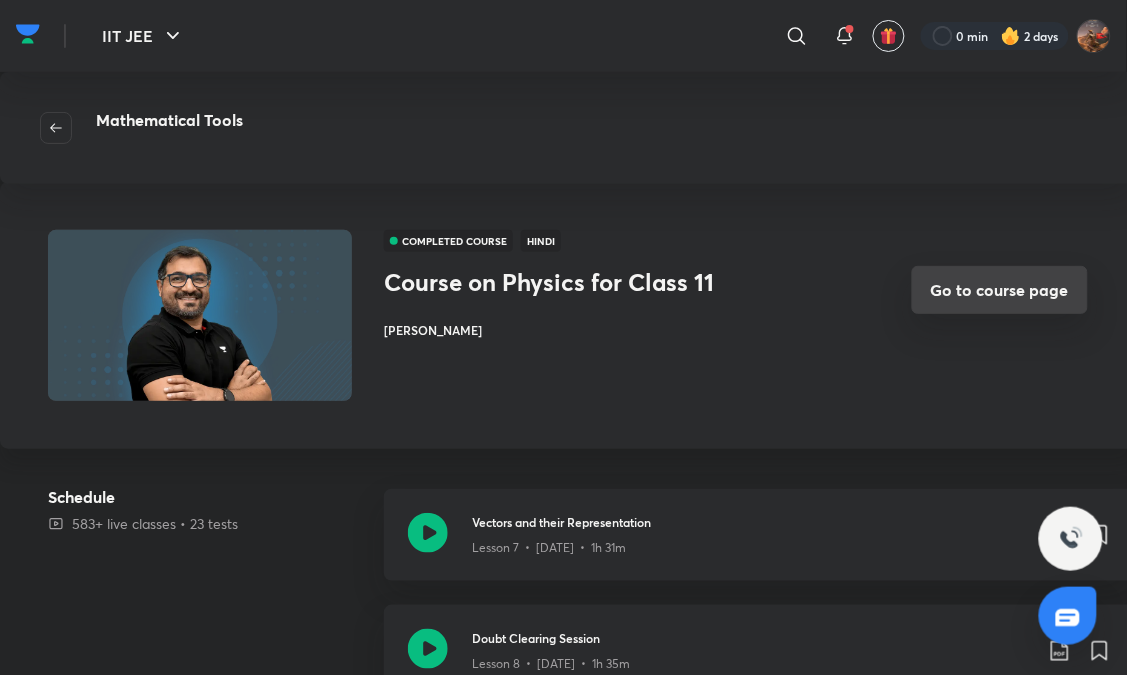 click on "Go to course page" at bounding box center (1000, 290) 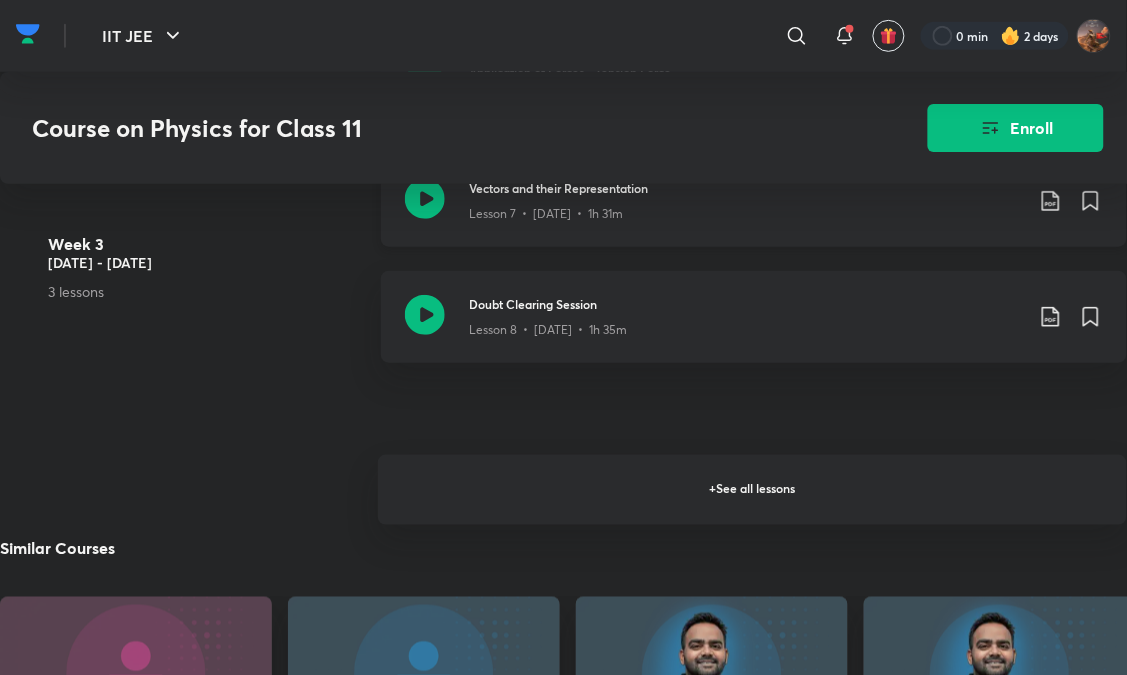 scroll, scrollTop: 1666, scrollLeft: 0, axis: vertical 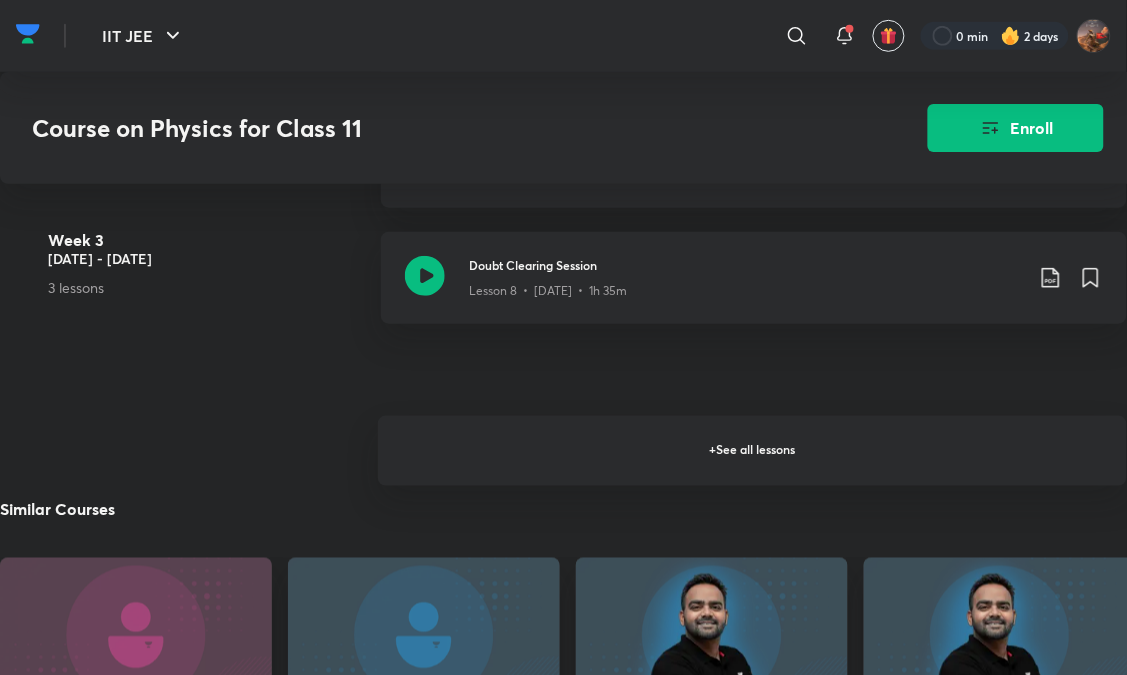 click on "+  See all lessons" at bounding box center (752, 451) 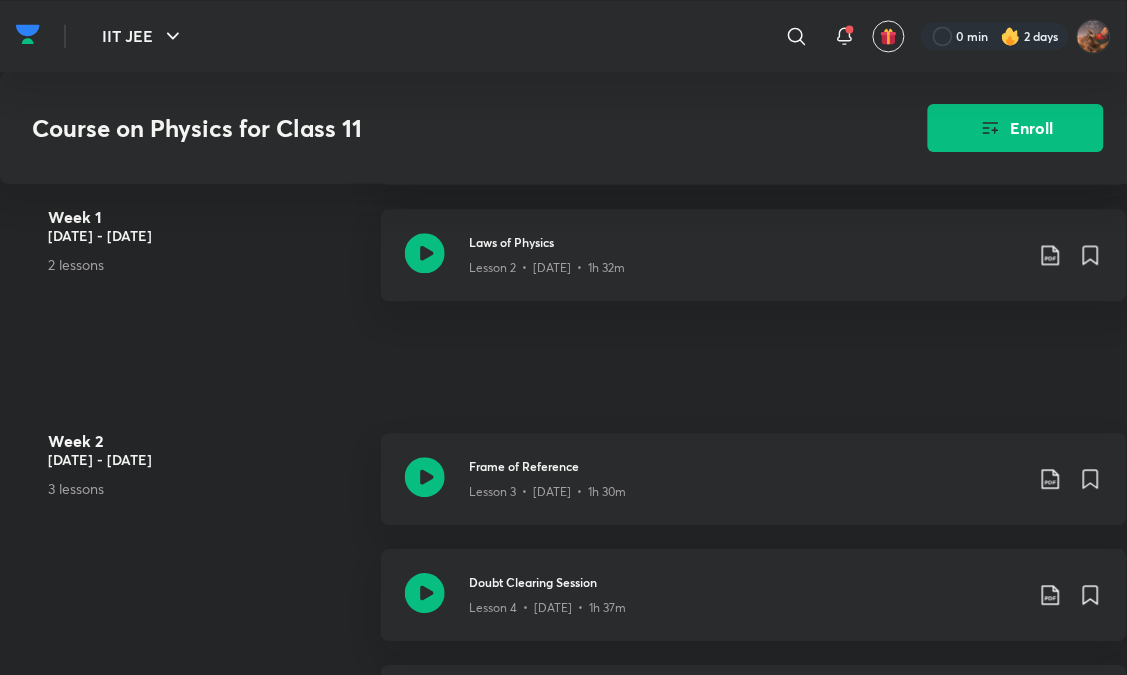 scroll, scrollTop: 666, scrollLeft: 0, axis: vertical 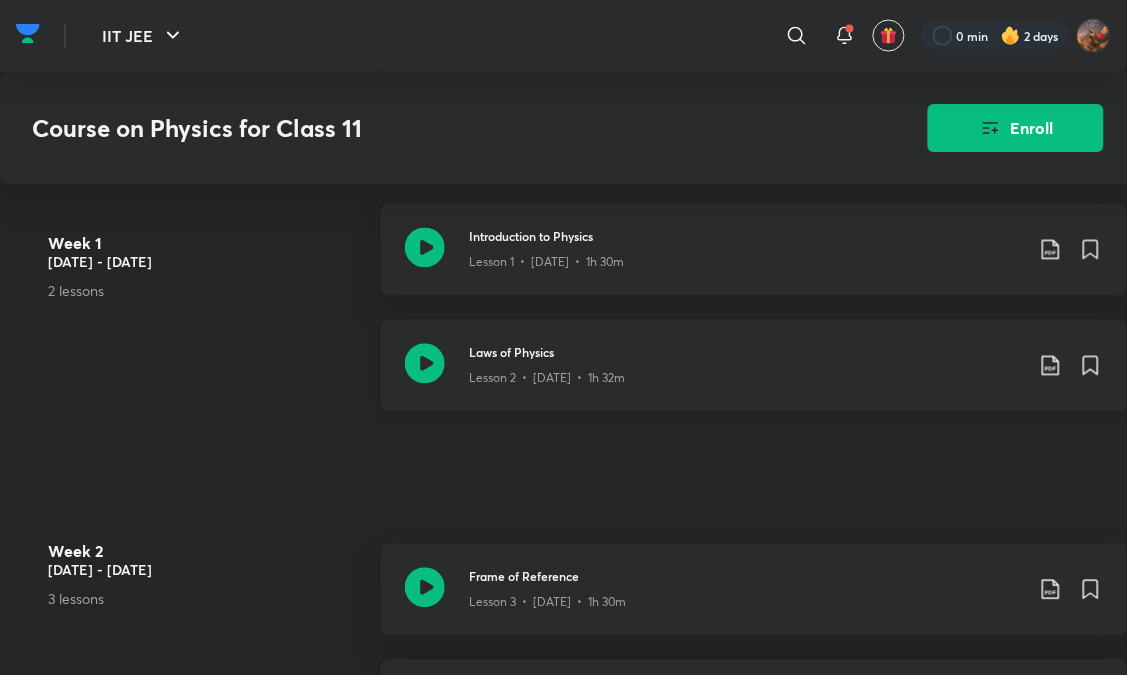 click 